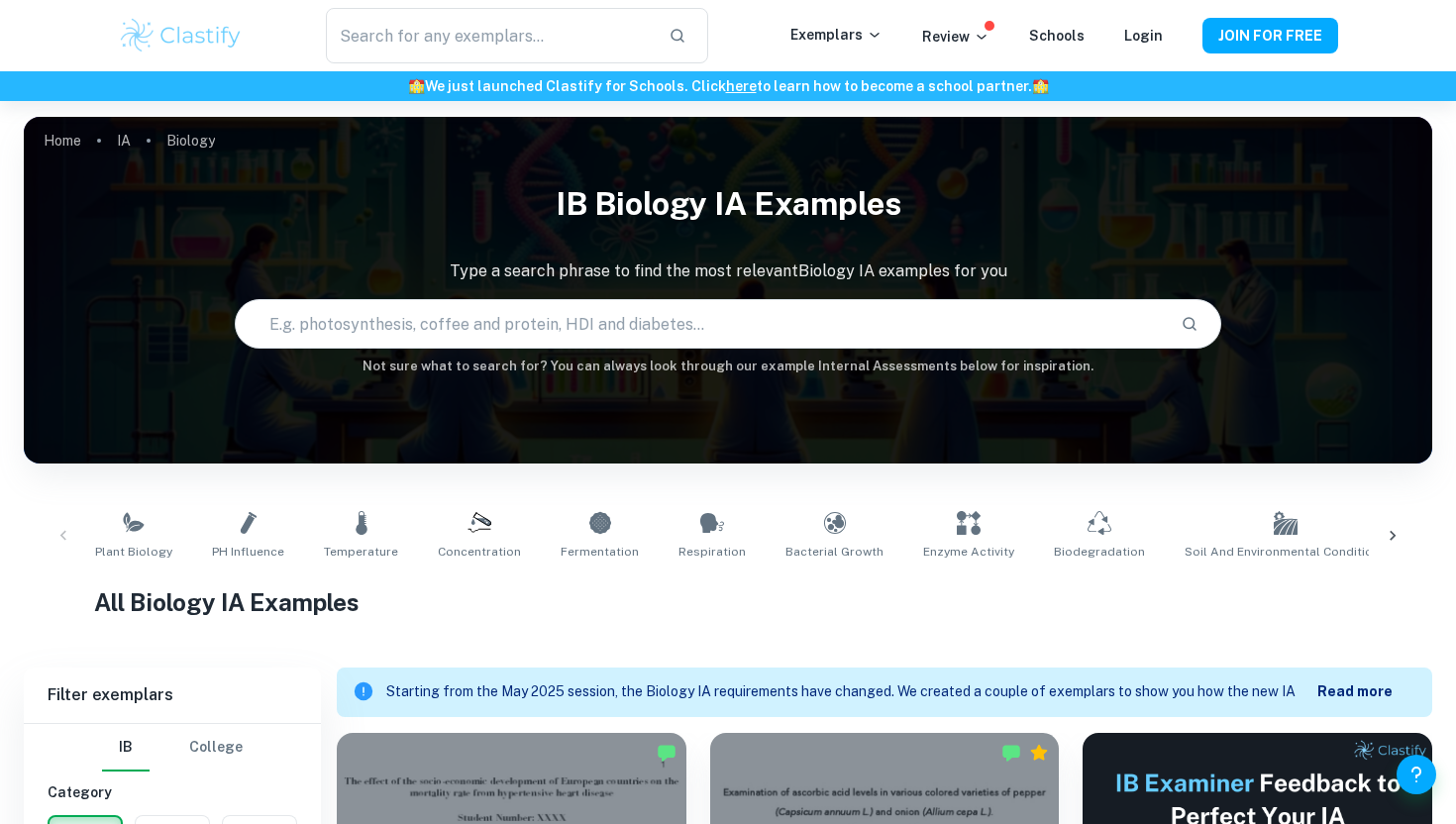 scroll, scrollTop: 712, scrollLeft: 0, axis: vertical 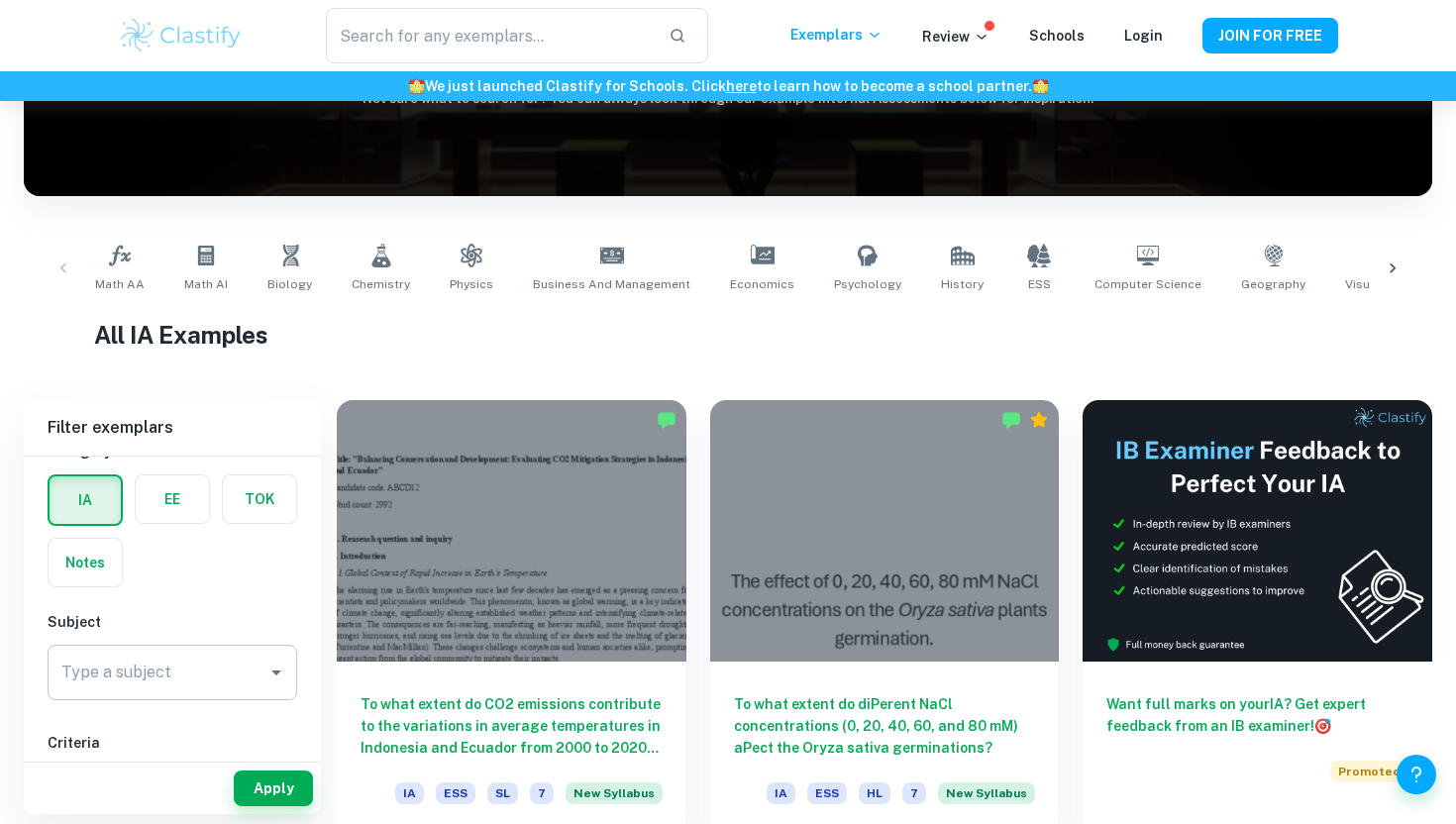 click on "Type a subject Type a subject" at bounding box center [172, 672] 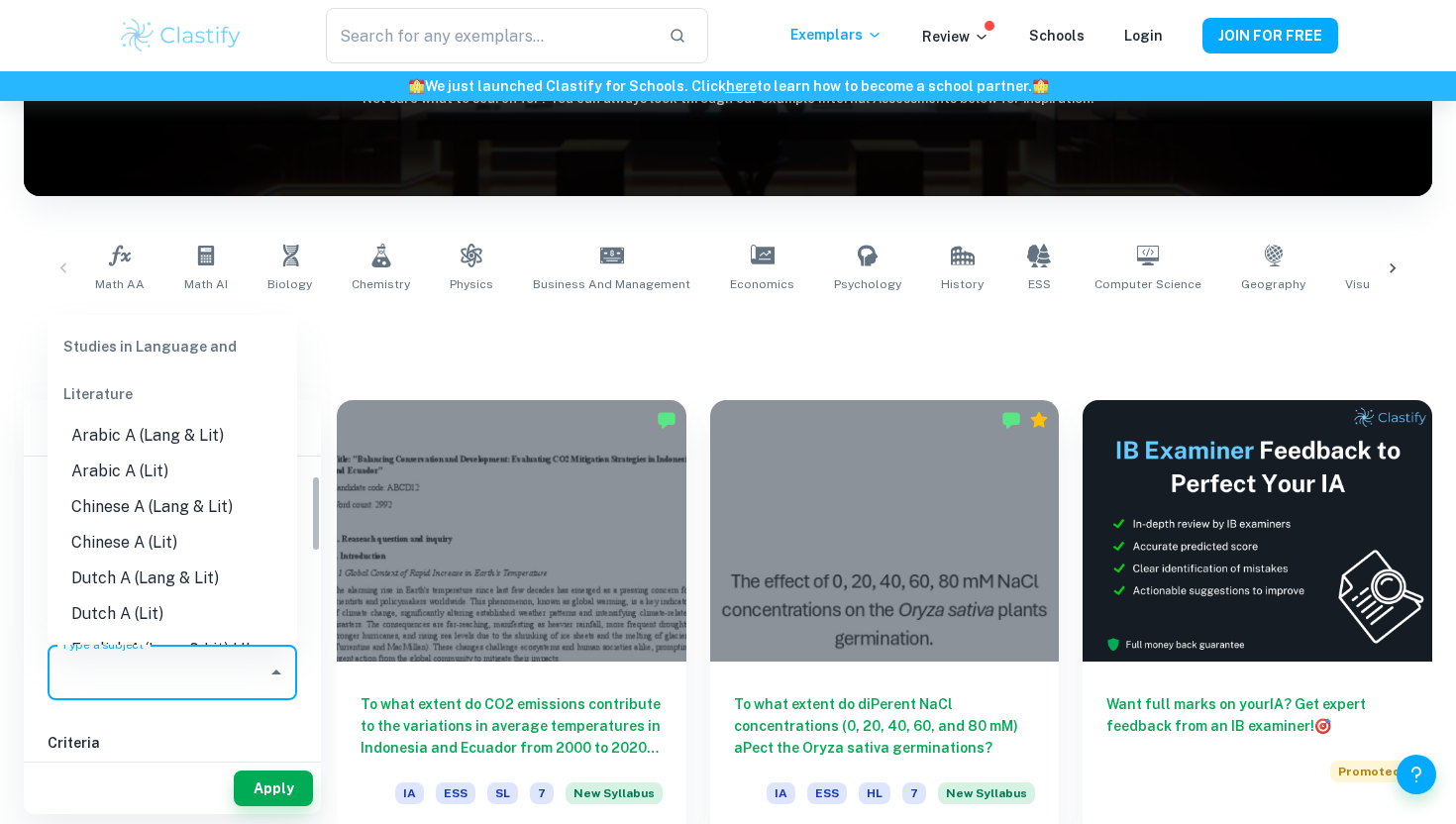 click on "IB College Category IA EE TOK Notes Subject Type a subject Type a subject Criteria Select Grade 7 6 5 4 3 2 1 Level HL SL Session May 2026 May 2025 November 2024 May 2024 November 2023 May 2023 November 2022 May 2022 November 2021 May 2021 Other" at bounding box center [172, 956] 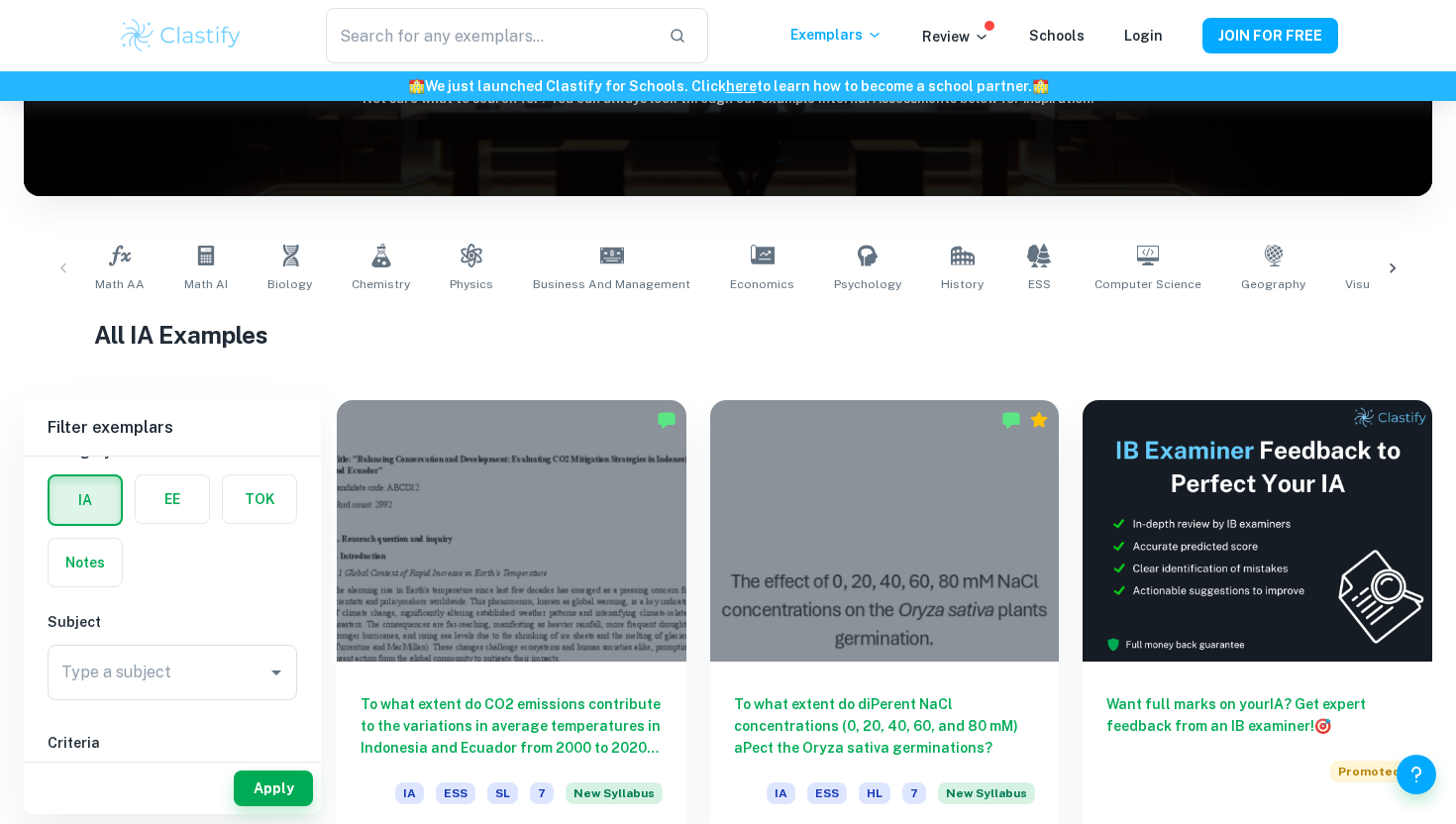 click at bounding box center [260, 499] 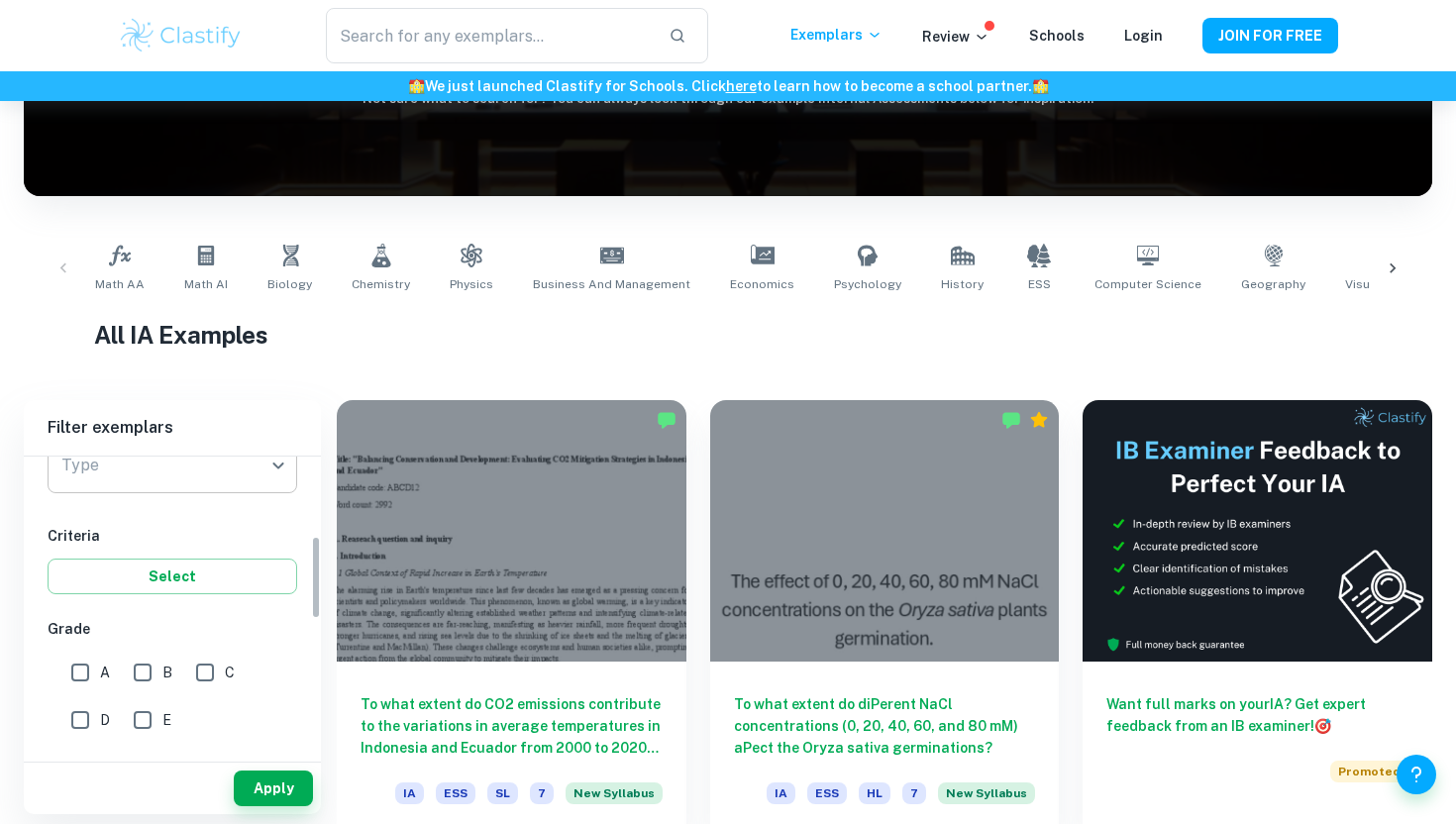 scroll, scrollTop: 261, scrollLeft: 0, axis: vertical 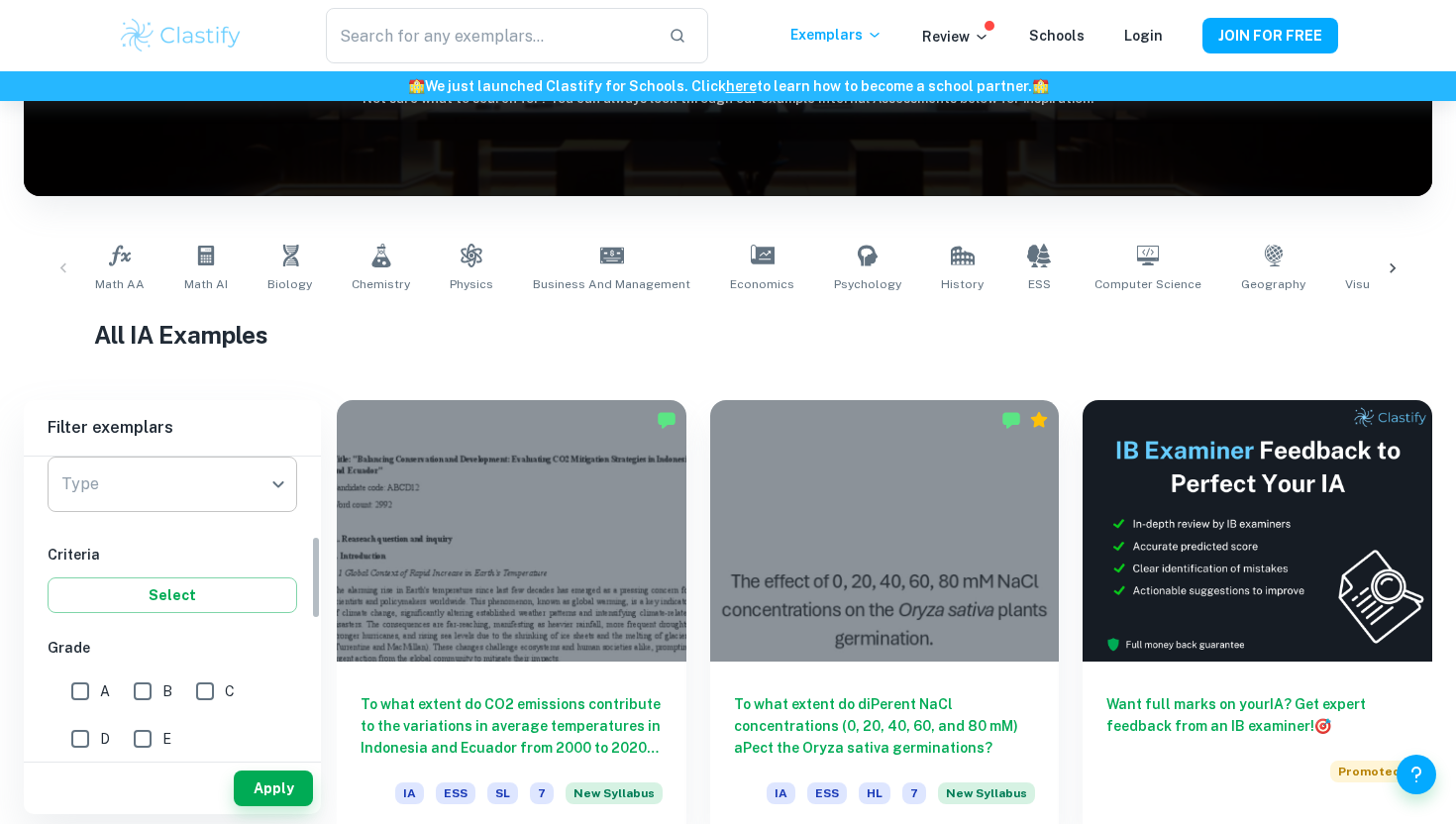 click on "​ Exemplars Review Schools Login JOIN FOR FREE 🏫  We just launched Clastify for Schools. Click  here  to learn how to become a school partner.  🏫 Home IA IB IA examples for all subjects Type a search phrase to find the most relevant    IA    examples for you ​ Not sure what to search for? You can always look through our example Internal Assessments below for inspiration. Math AA Math AI Biology Chemistry Physics Business and Management Economics Psychology History ESS Computer Science Geography Visual Arts Comparative Study Visual Arts Process Portfolio Global Politics English A (Lang & Lit) HL Essay English A (Lit) HL Essay English A (Lang & Lit) IO English A (Lit) IO Design Technology Sports Science All  IA Examples Filter Filter exemplars IB College Category IA EE TOK Notes Subject Type a subject Type a subject Criteria Select Grade 7 6 5 4 3 2 1 Level HL SL Session May 2026 May 2025 November 2024 May 2024 November 2023 May 2023 November 2022 May 2022 November 2021 May 2021 Other   Apply IB IA EE" at bounding box center (728, 246) 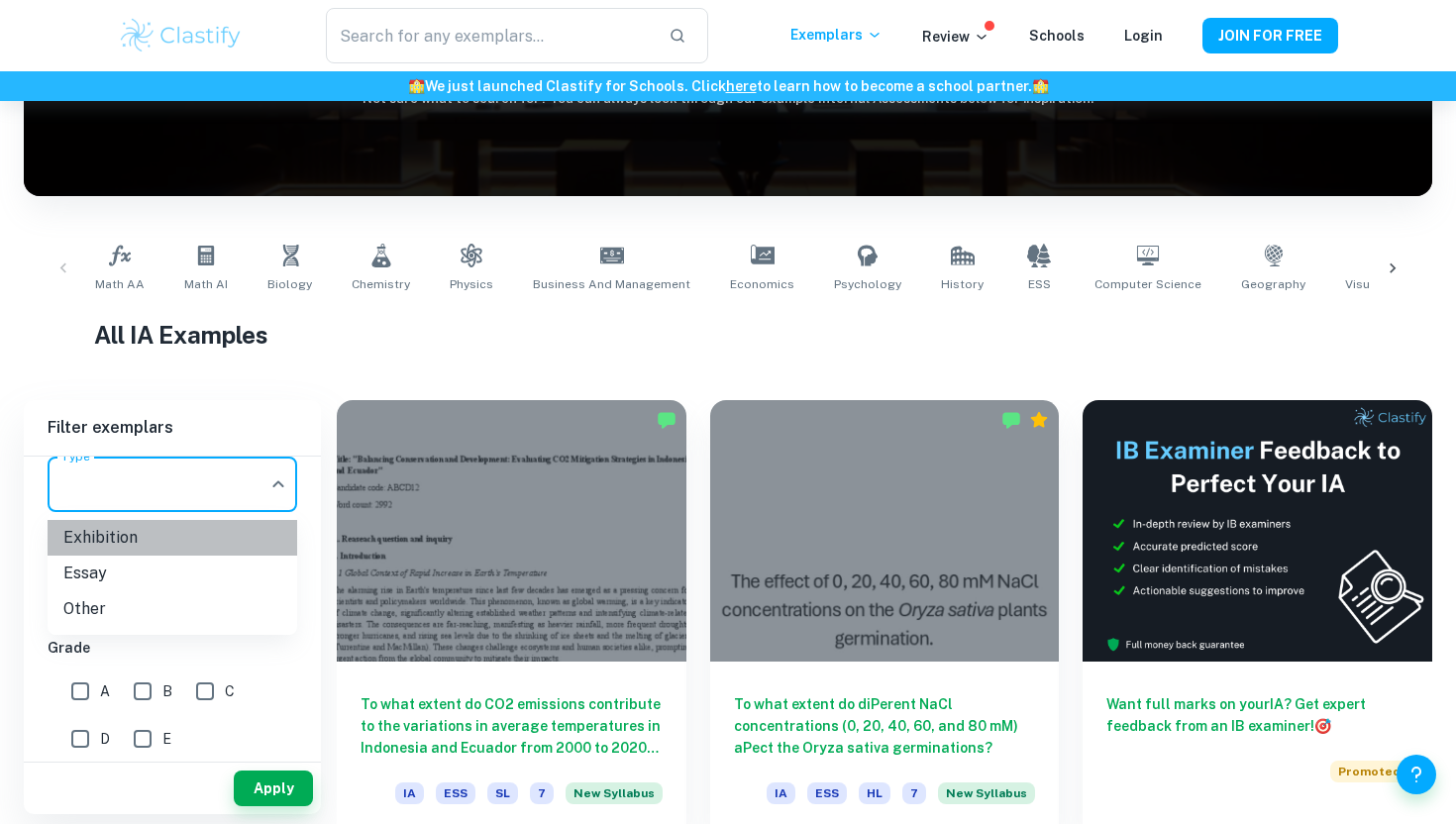 click on "Exhibition" at bounding box center [172, 538] 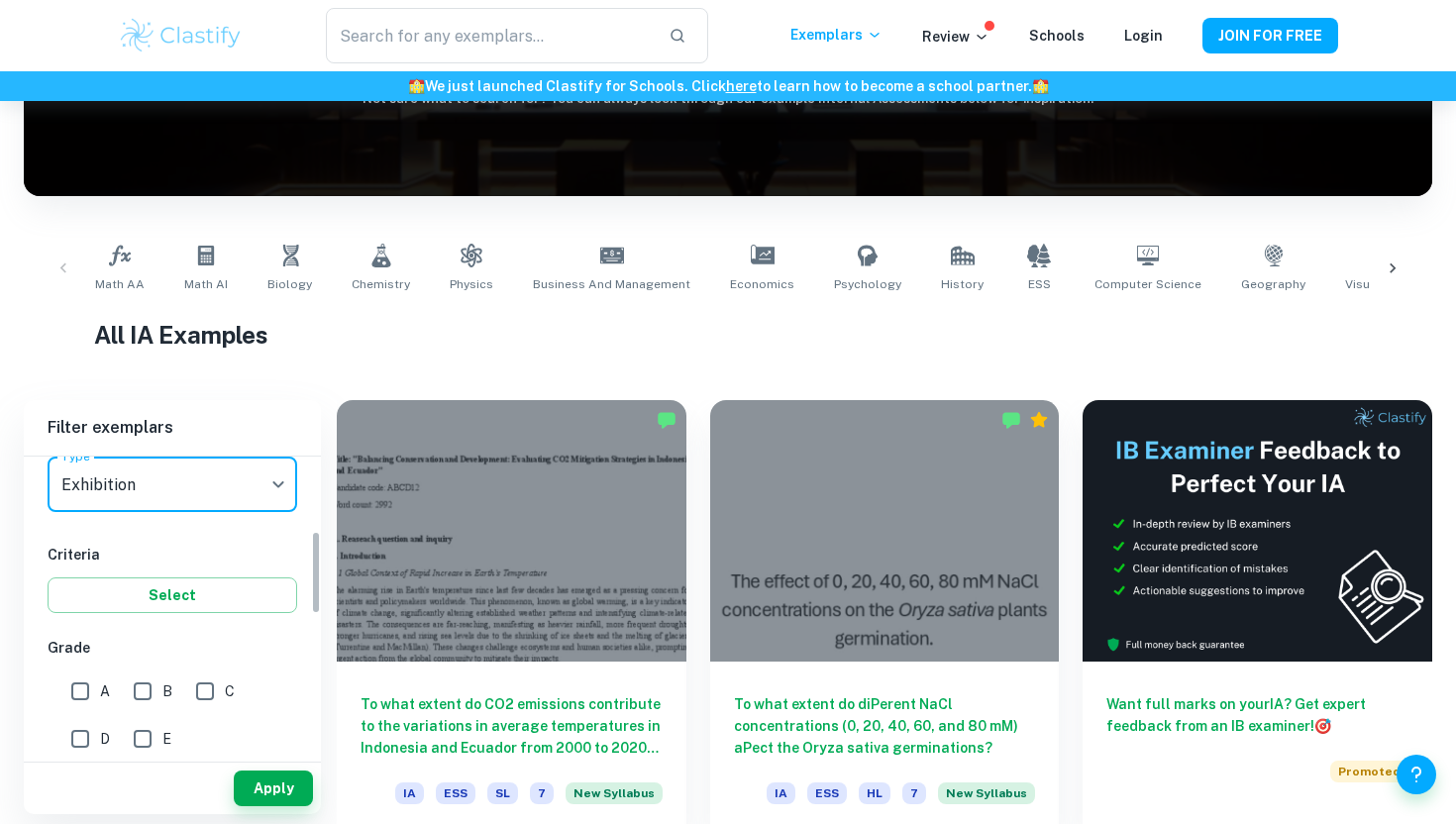 click on "Apply" at bounding box center (172, 788) 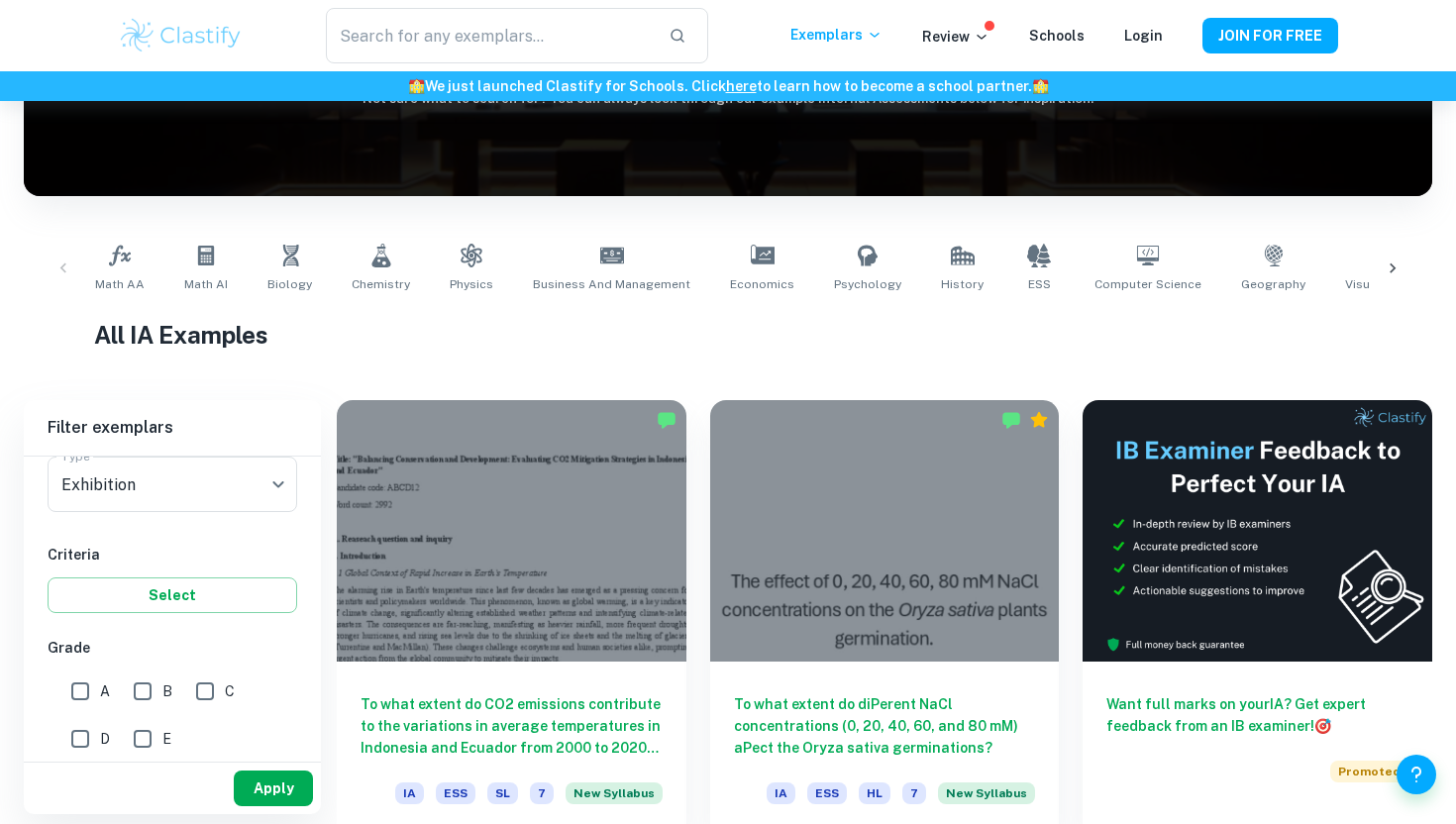 click on "Apply" at bounding box center (273, 788) 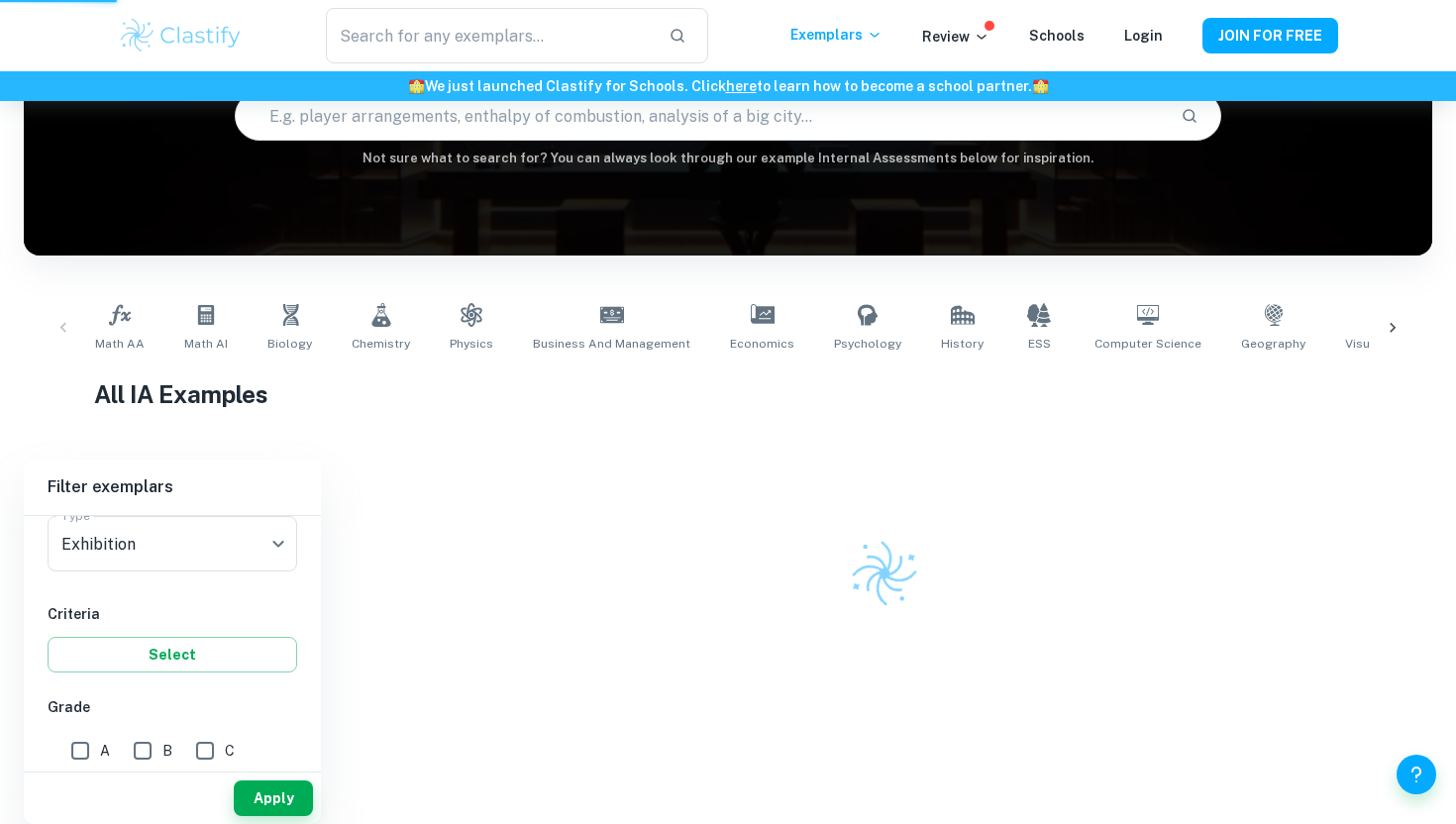 scroll, scrollTop: 141, scrollLeft: 0, axis: vertical 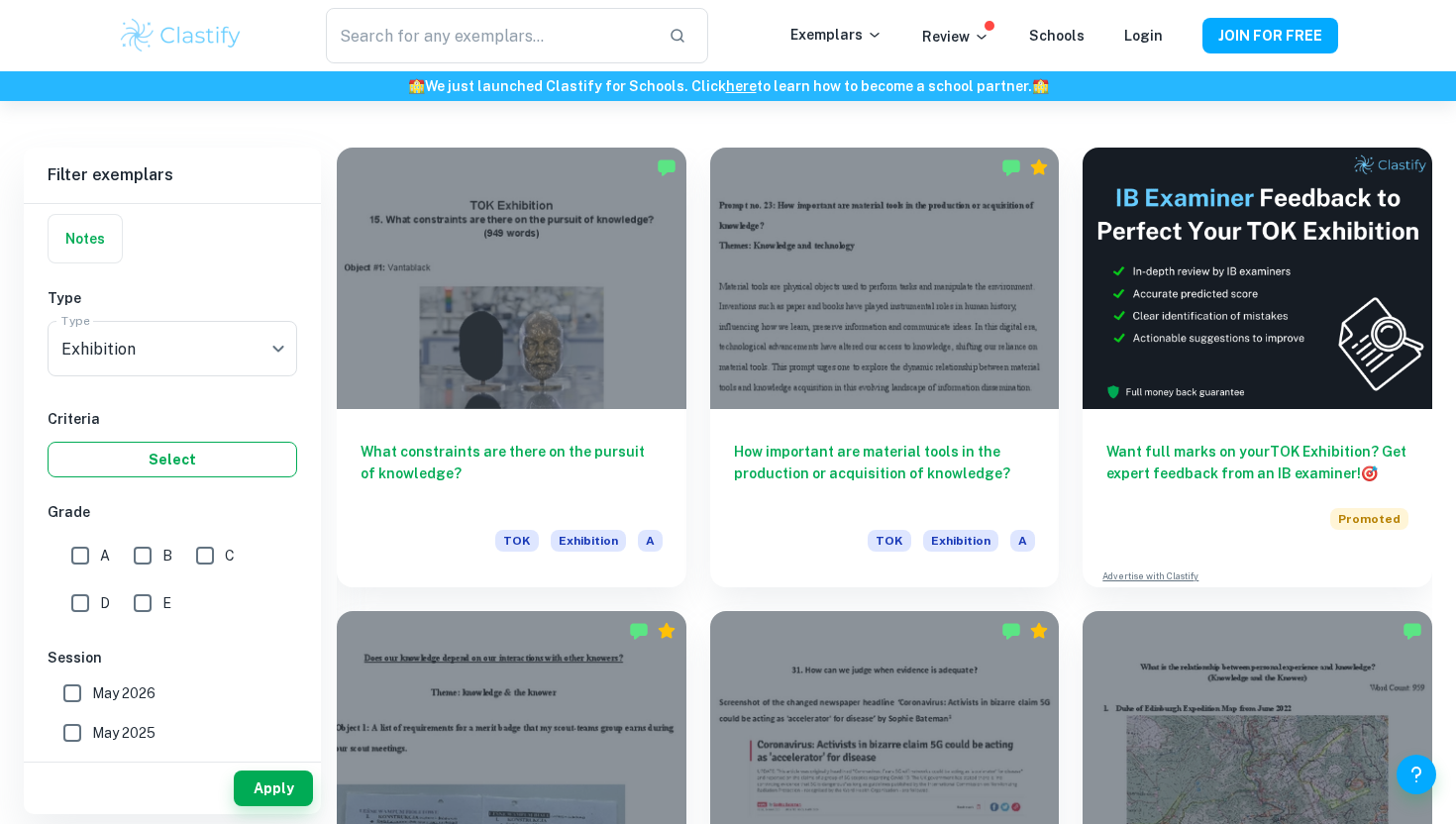 click on "Select" at bounding box center [172, 460] 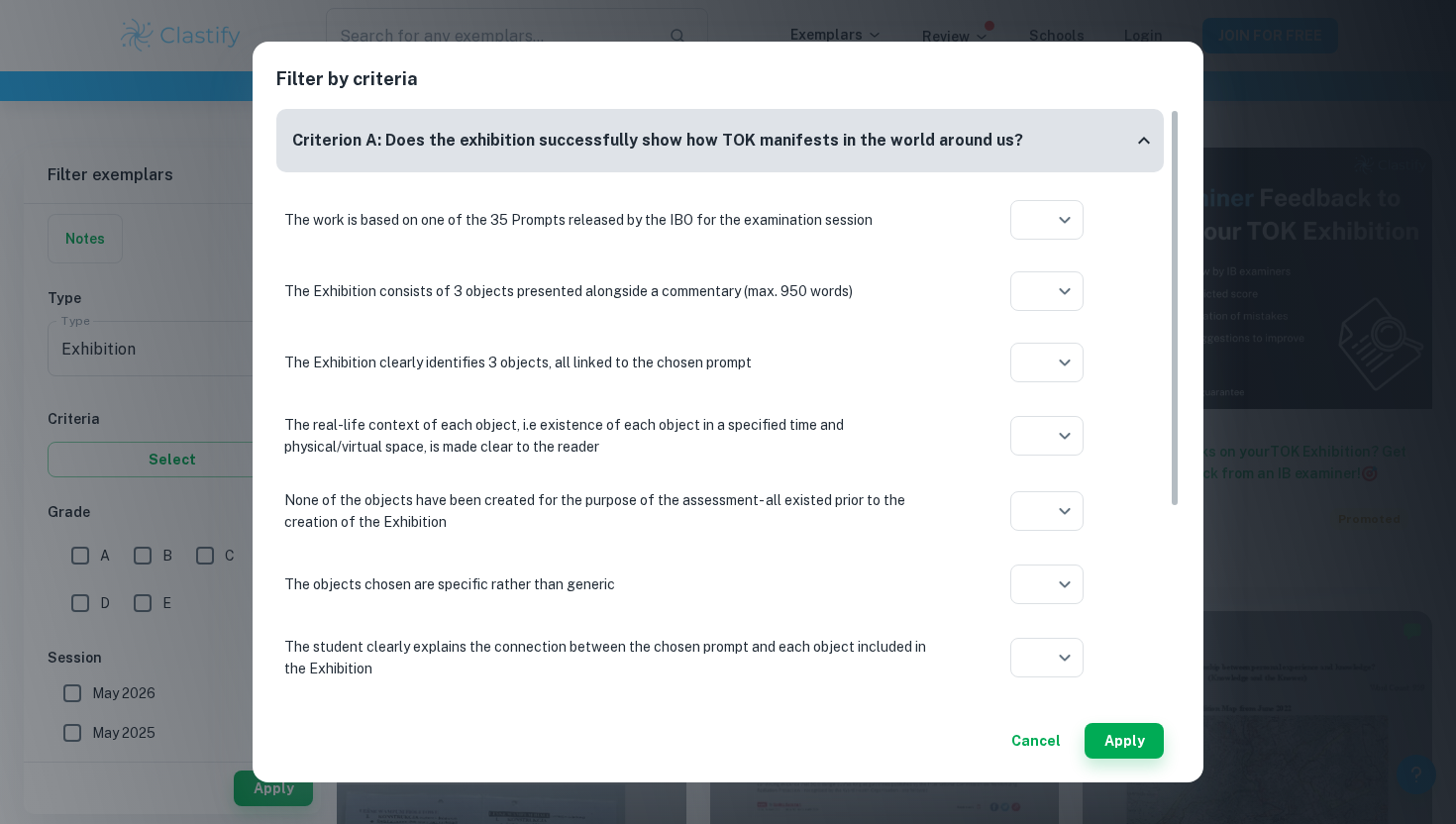 click on "Filter by criteria Criterion A: Does the exhibition successfully show how TOK manifests in the world around us? The work is based on one of the 35 Prompts released by the IBO for the examination session ​ Aplication year The Exhibition consists of 3 objects presented alongside a commentary (max. 950 words) ​ Aplication year The Exhibition clearly identifies 3 objects, all linked to the chosen prompt ​ Aplication year The real-life context of each object, i.e existence of each object in a specified time and physical/virtual space, is made clear to the reader ​ Aplication year None of the objects have been created for the purpose of the assessment- all existed prior to the creation of the Exhibition ​ Aplication year The objects chosen are specific rather than generic ​ Aplication year The student clearly explains the connection between the chosen prompt and each object included in the Exhibition ​ Aplication year ​ Aplication year ​ Aplication year ​ Aplication year Other requirements Apply" at bounding box center (728, 412) 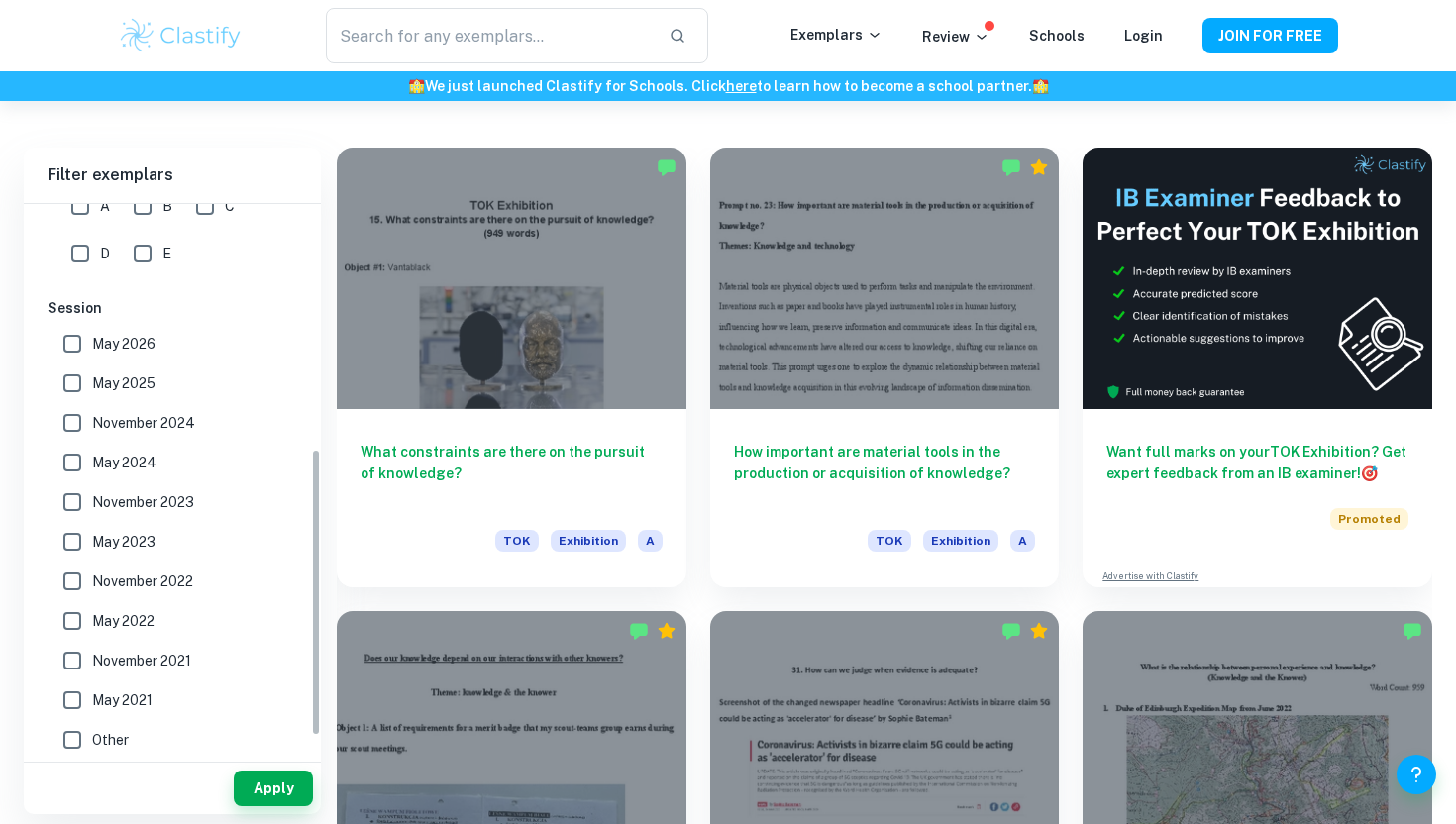 scroll, scrollTop: 500, scrollLeft: 0, axis: vertical 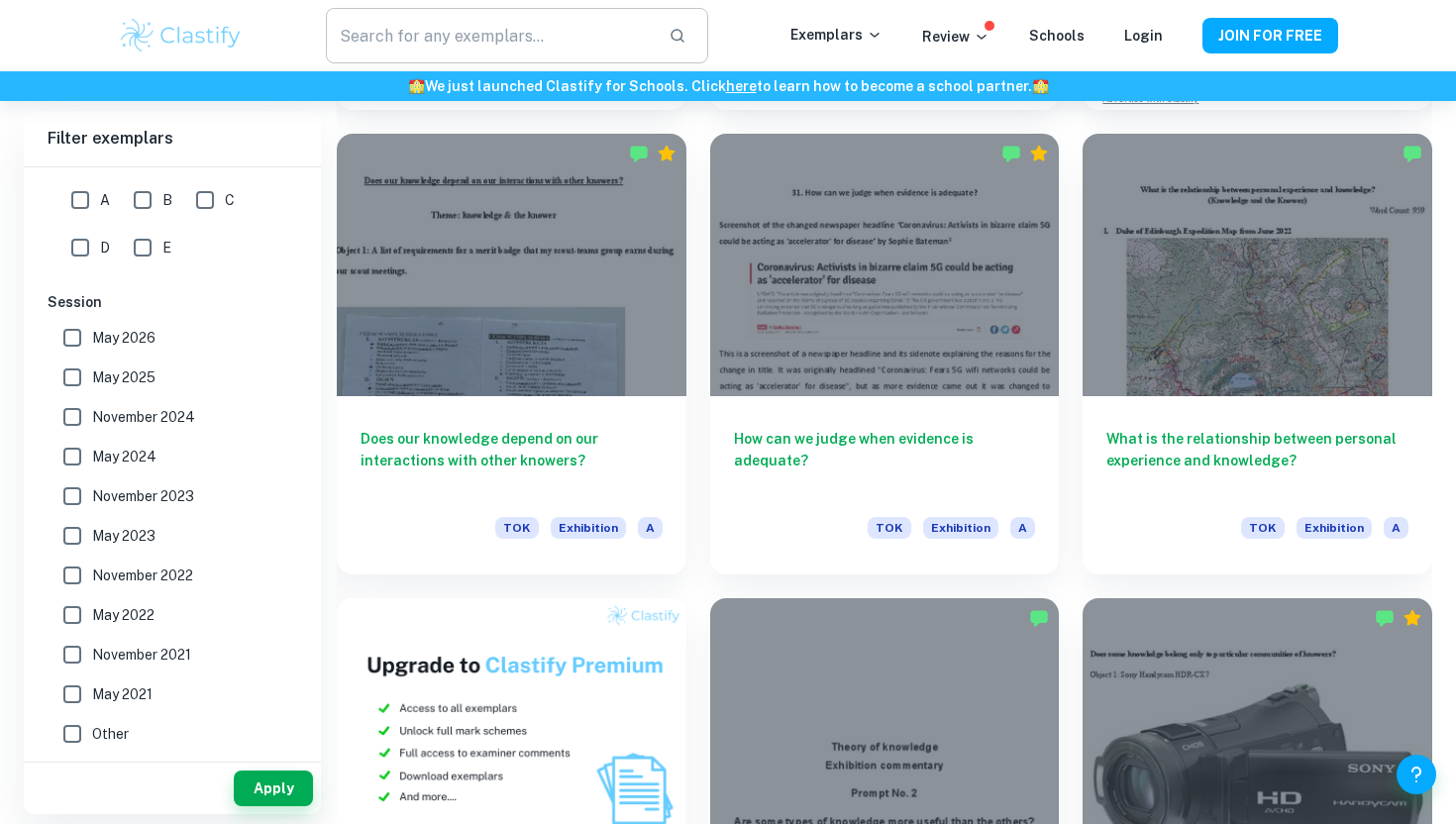 click at bounding box center (489, 36) 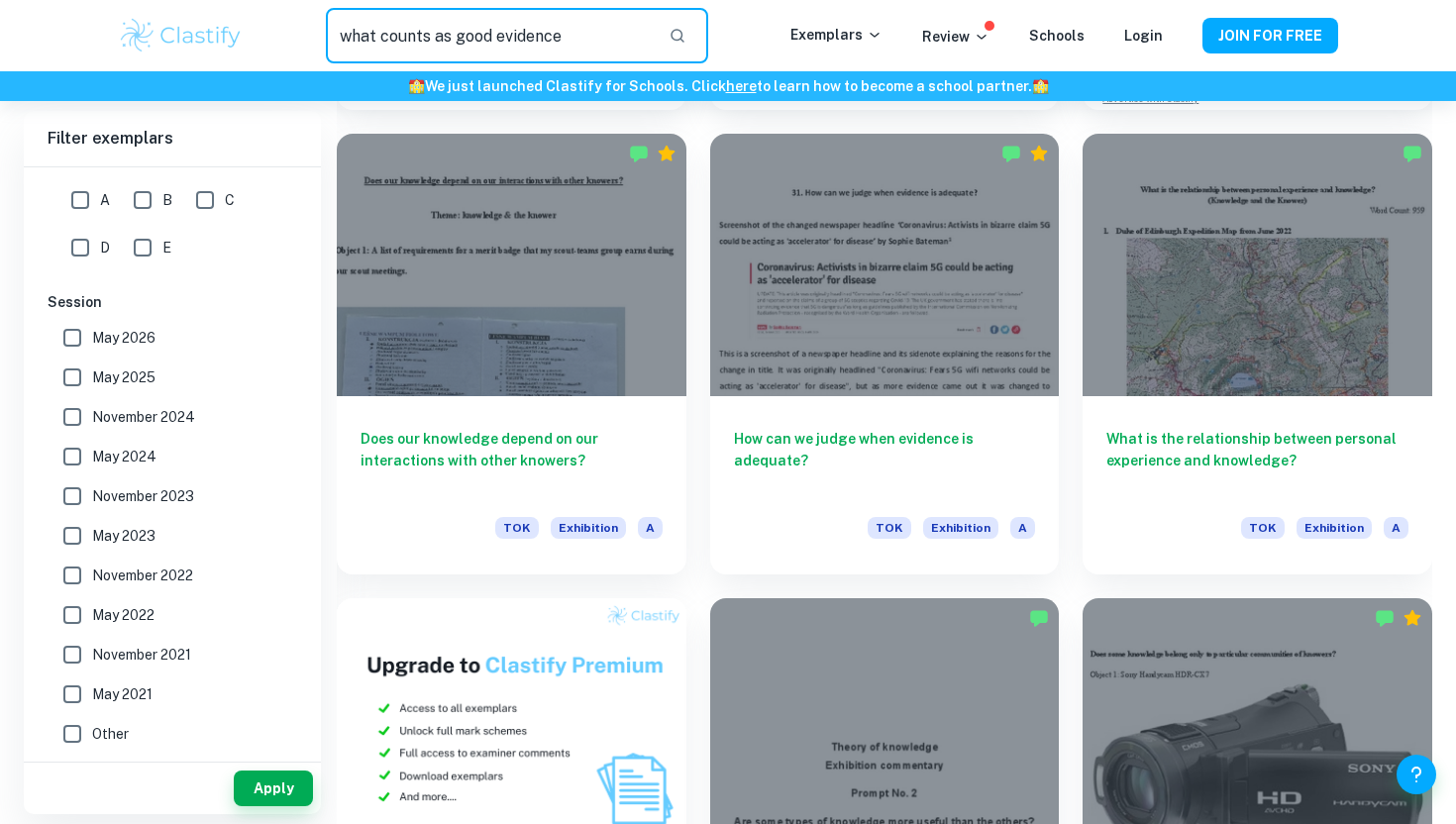 type on "what counts as good evidence" 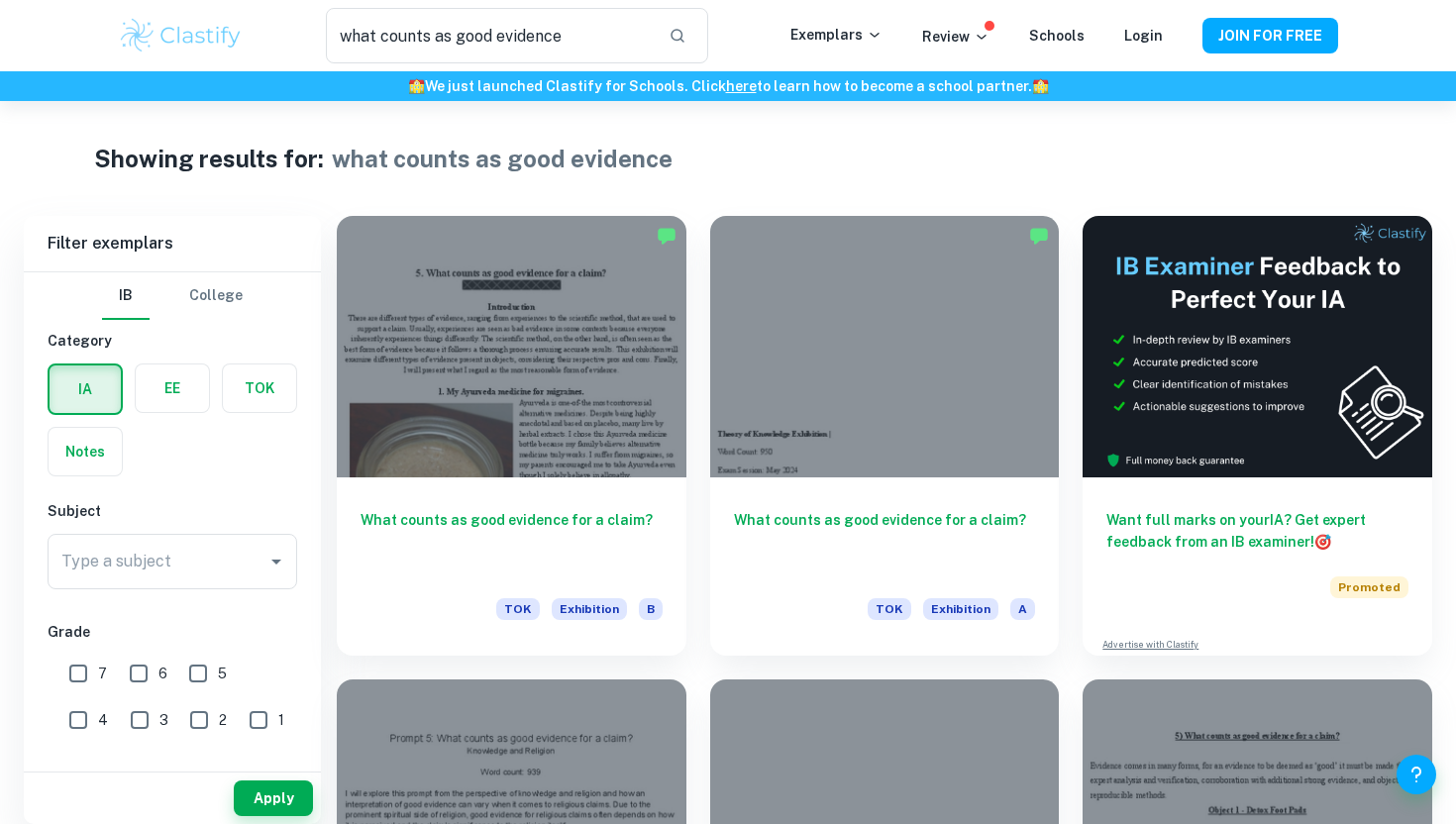 scroll, scrollTop: 47, scrollLeft: 0, axis: vertical 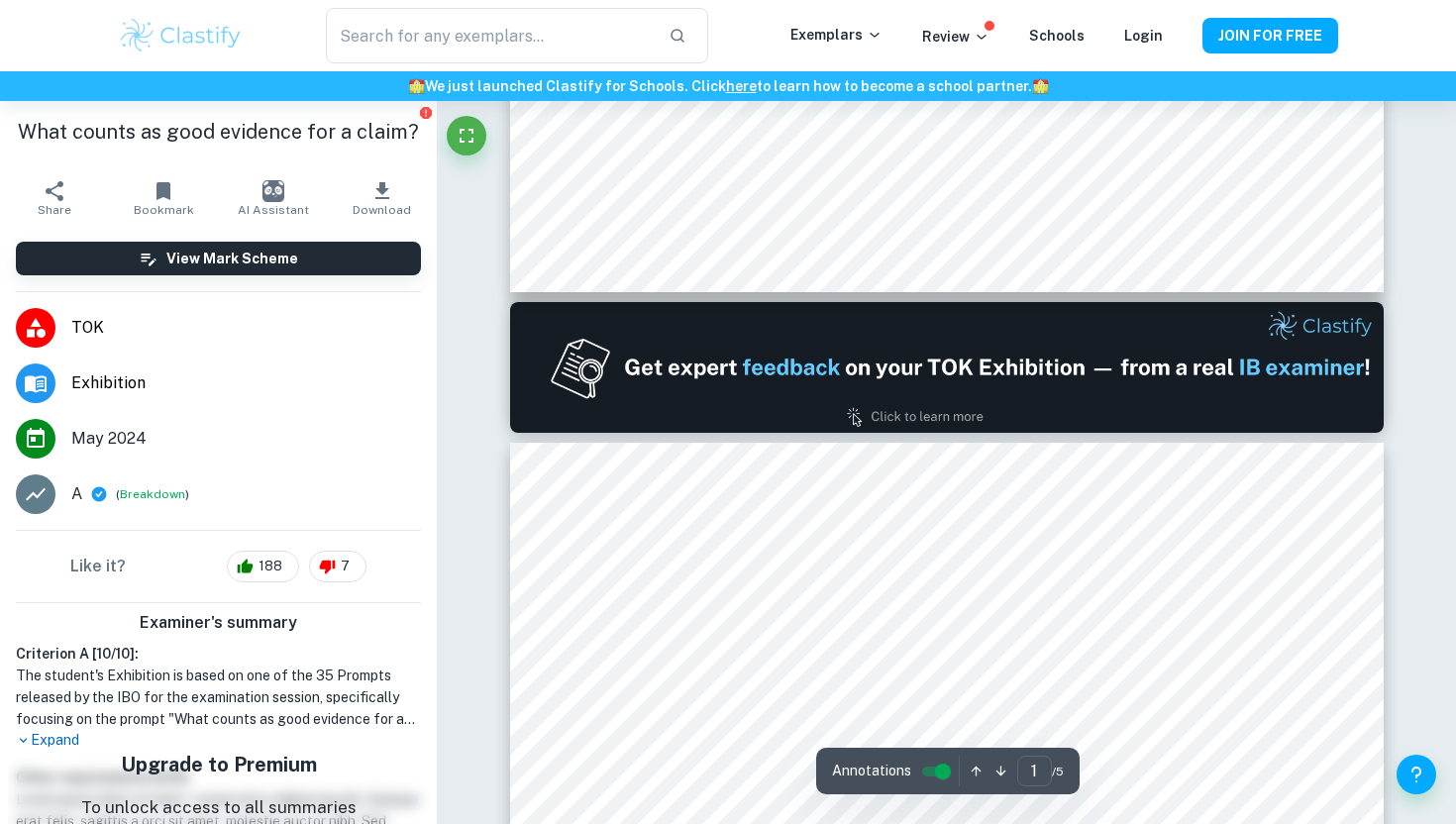 type on "2" 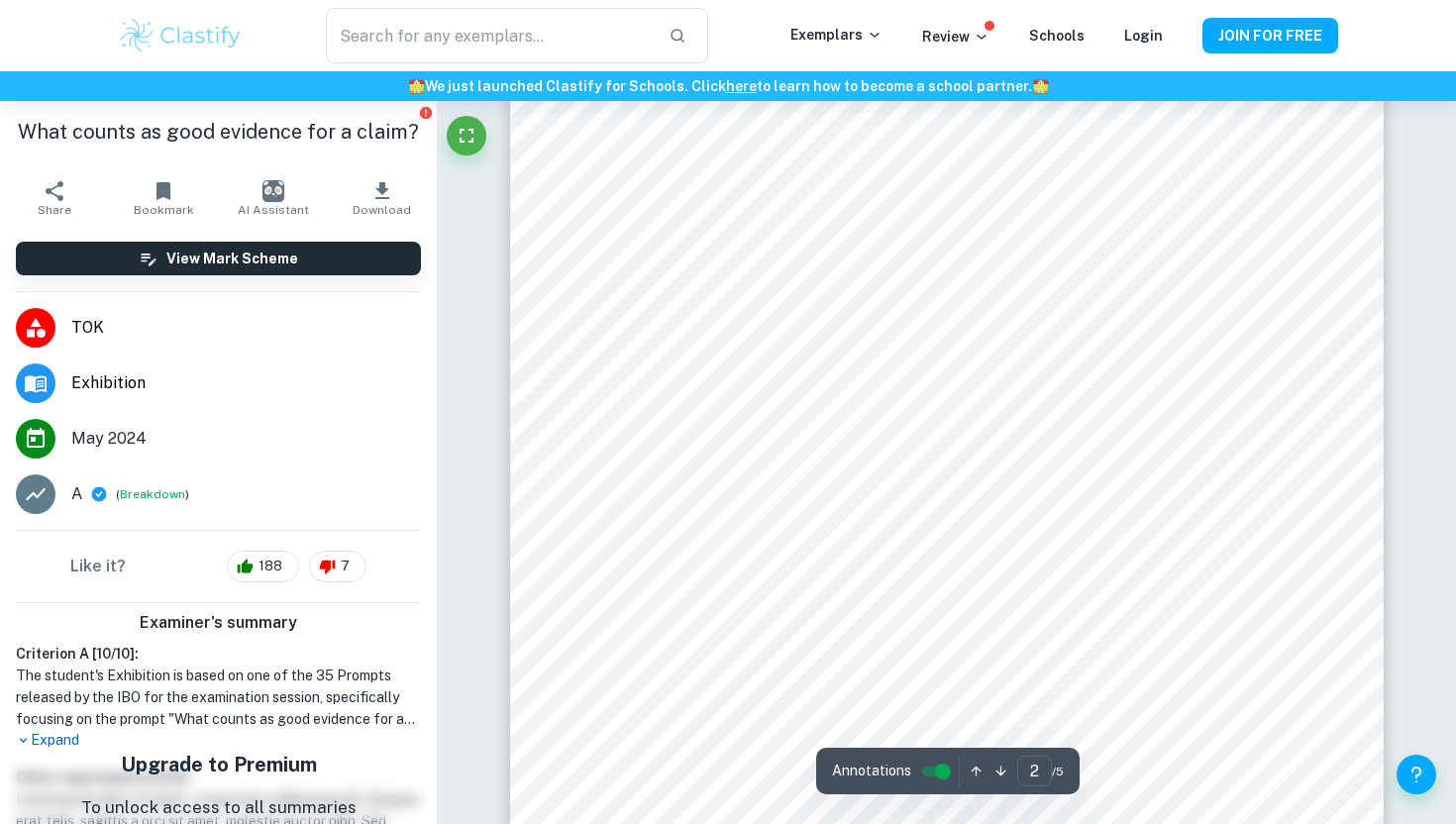 scroll, scrollTop: 1514, scrollLeft: 0, axis: vertical 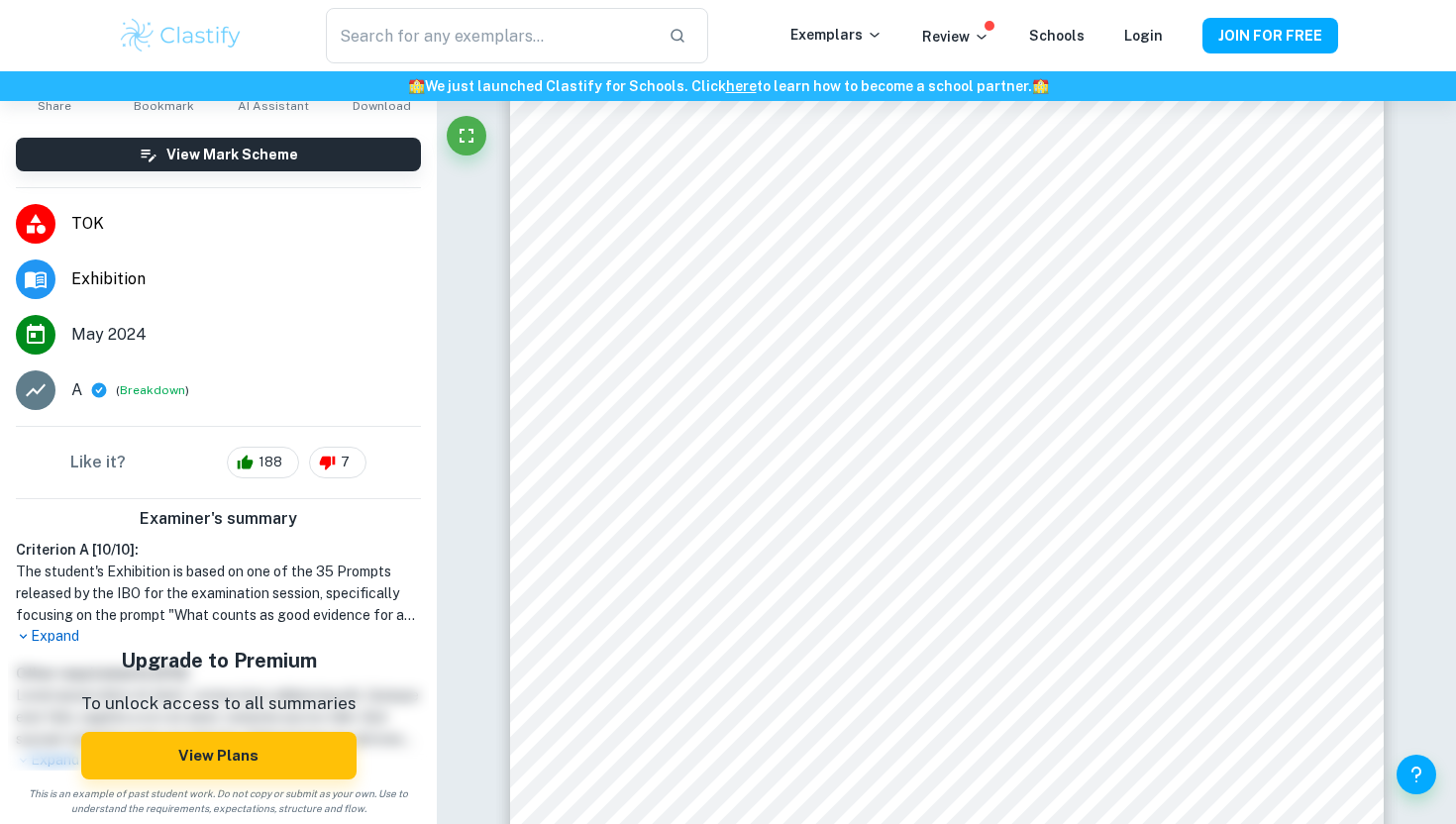 click 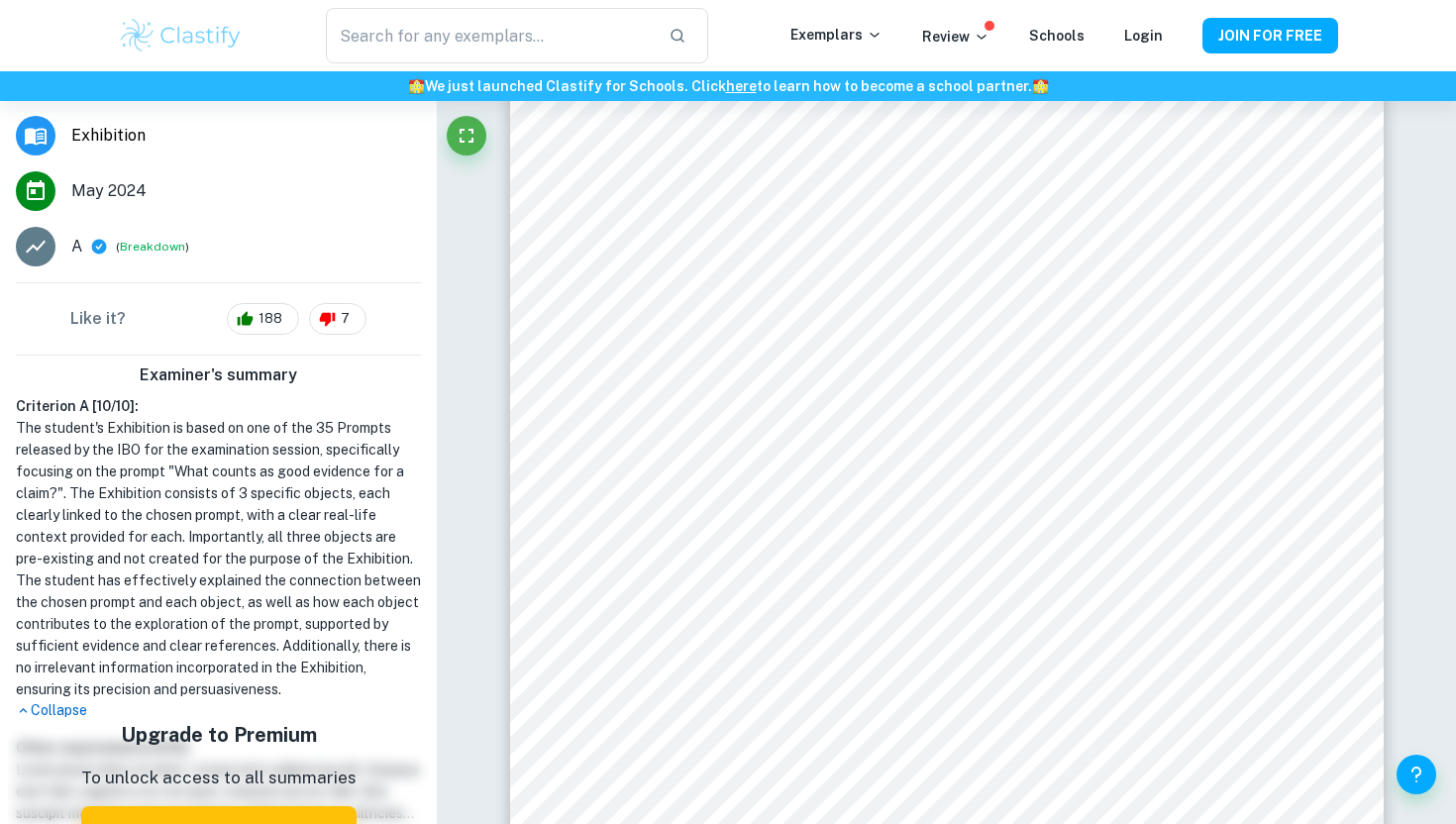scroll, scrollTop: 322, scrollLeft: 0, axis: vertical 